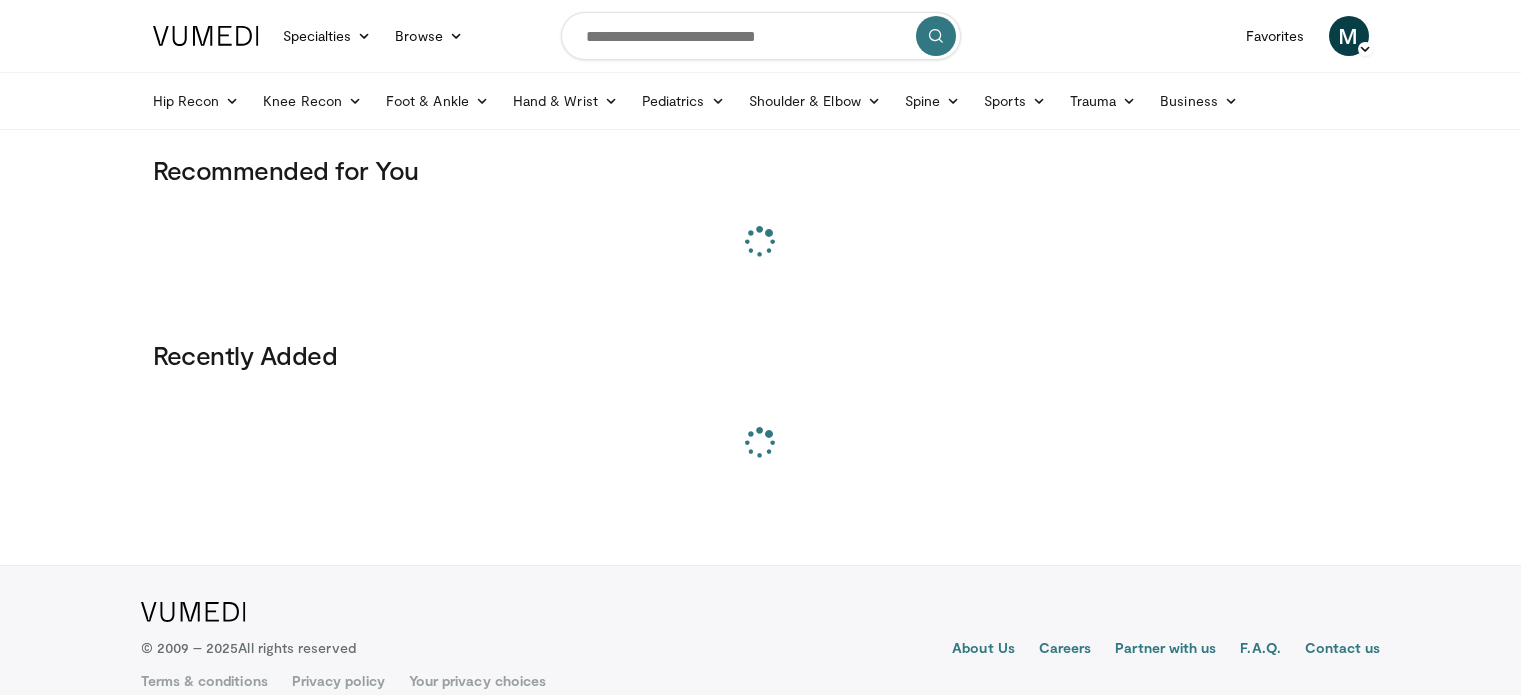 scroll, scrollTop: 0, scrollLeft: 0, axis: both 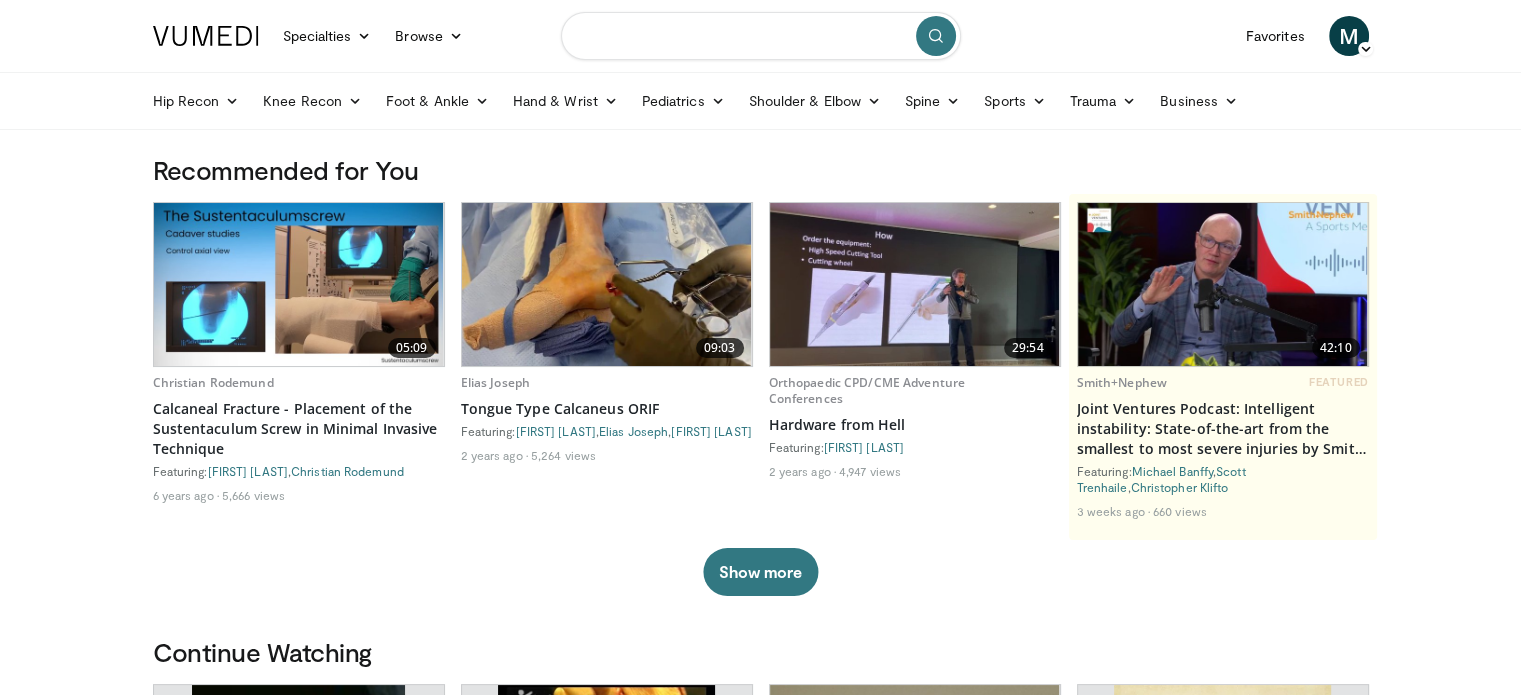 click at bounding box center [761, 36] 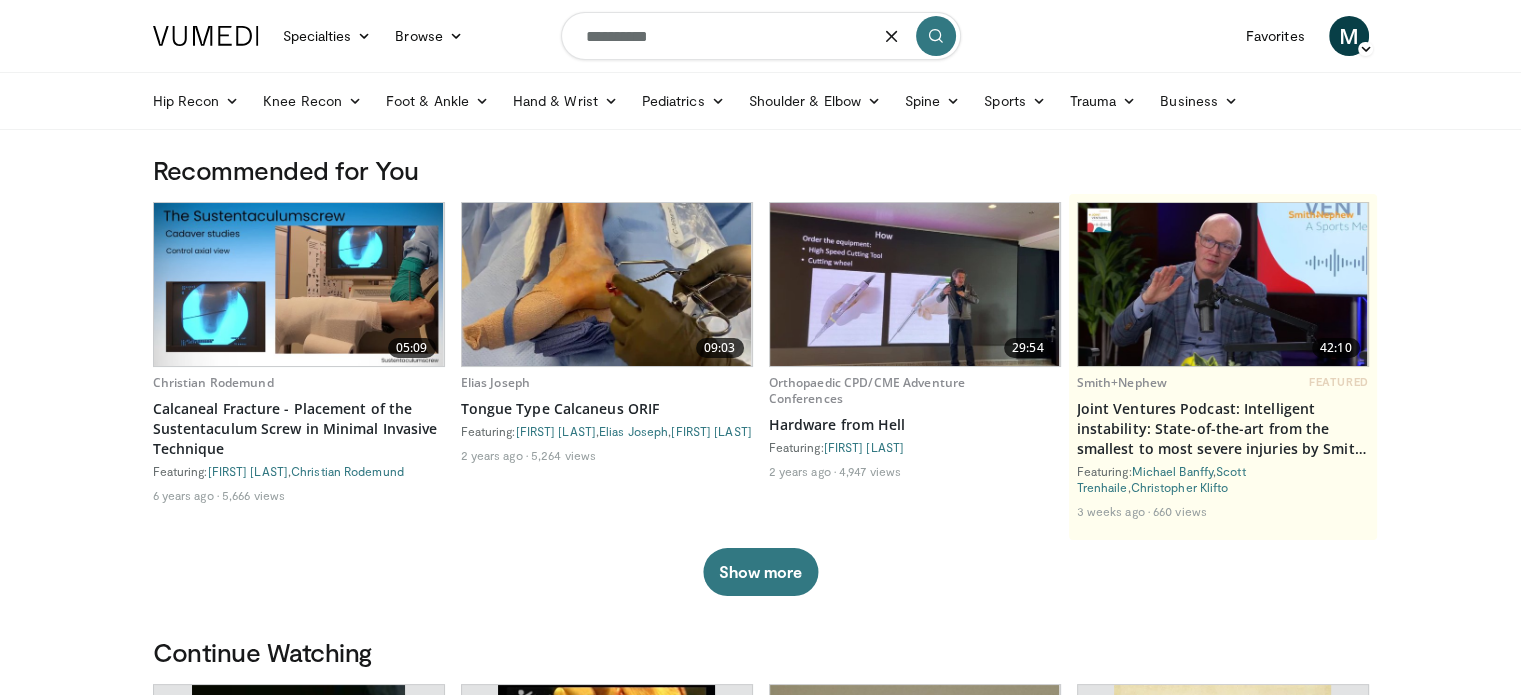 type on "**********" 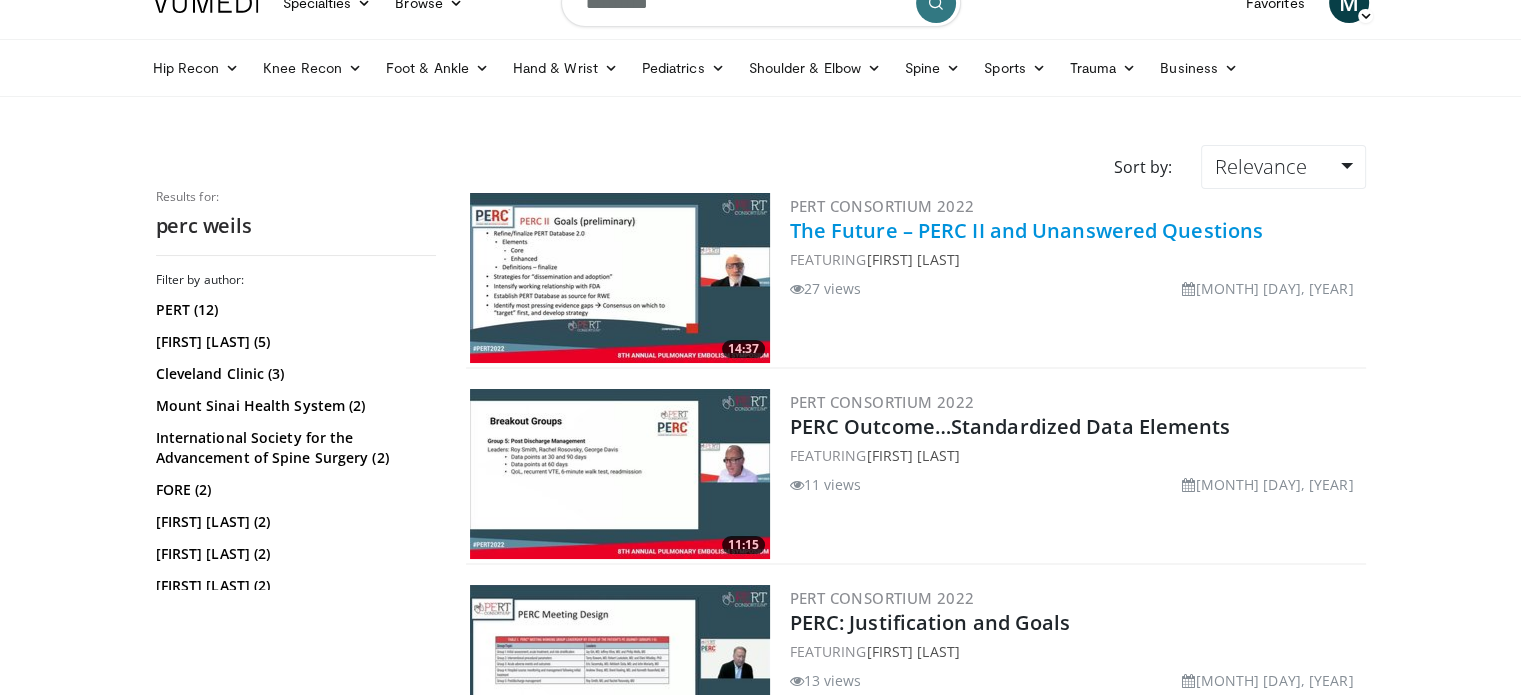 scroll, scrollTop: 0, scrollLeft: 0, axis: both 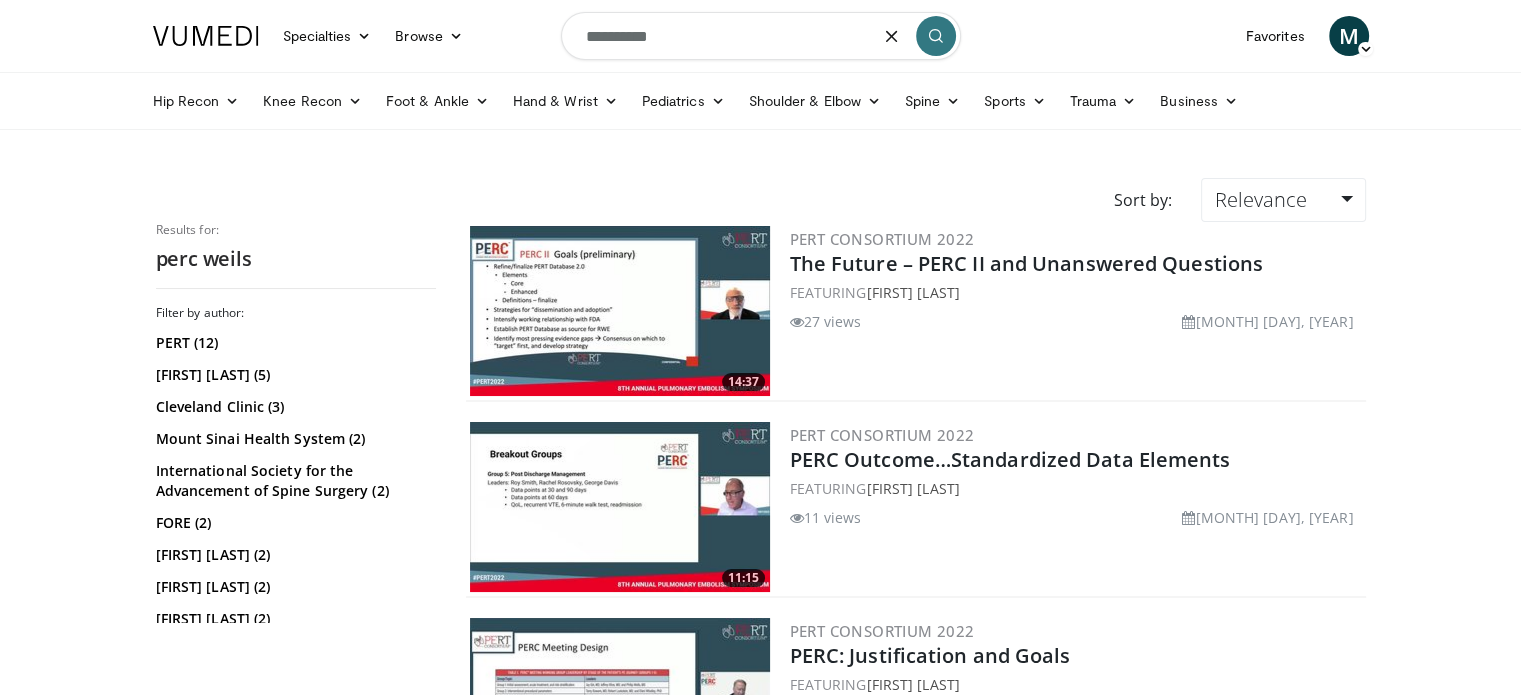 click on "**********" at bounding box center (761, 36) 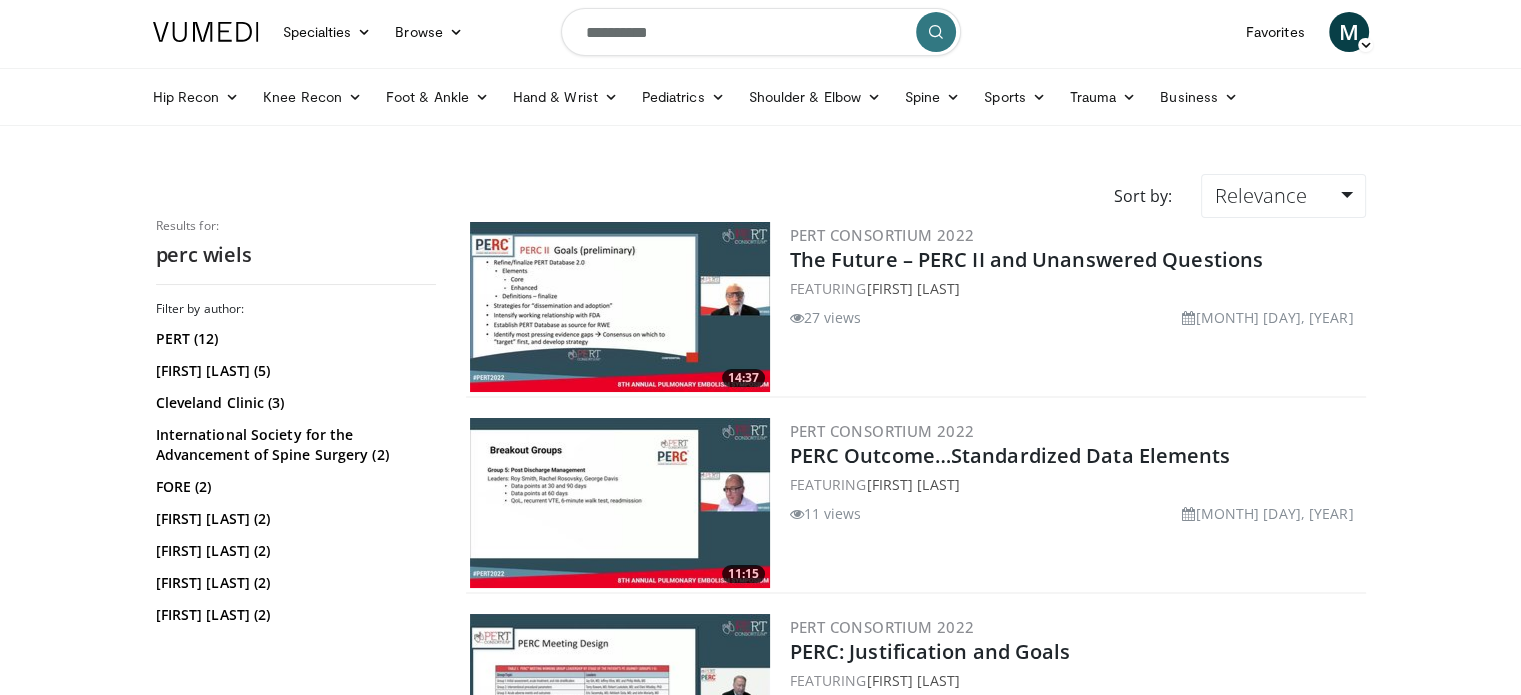 scroll, scrollTop: 0, scrollLeft: 0, axis: both 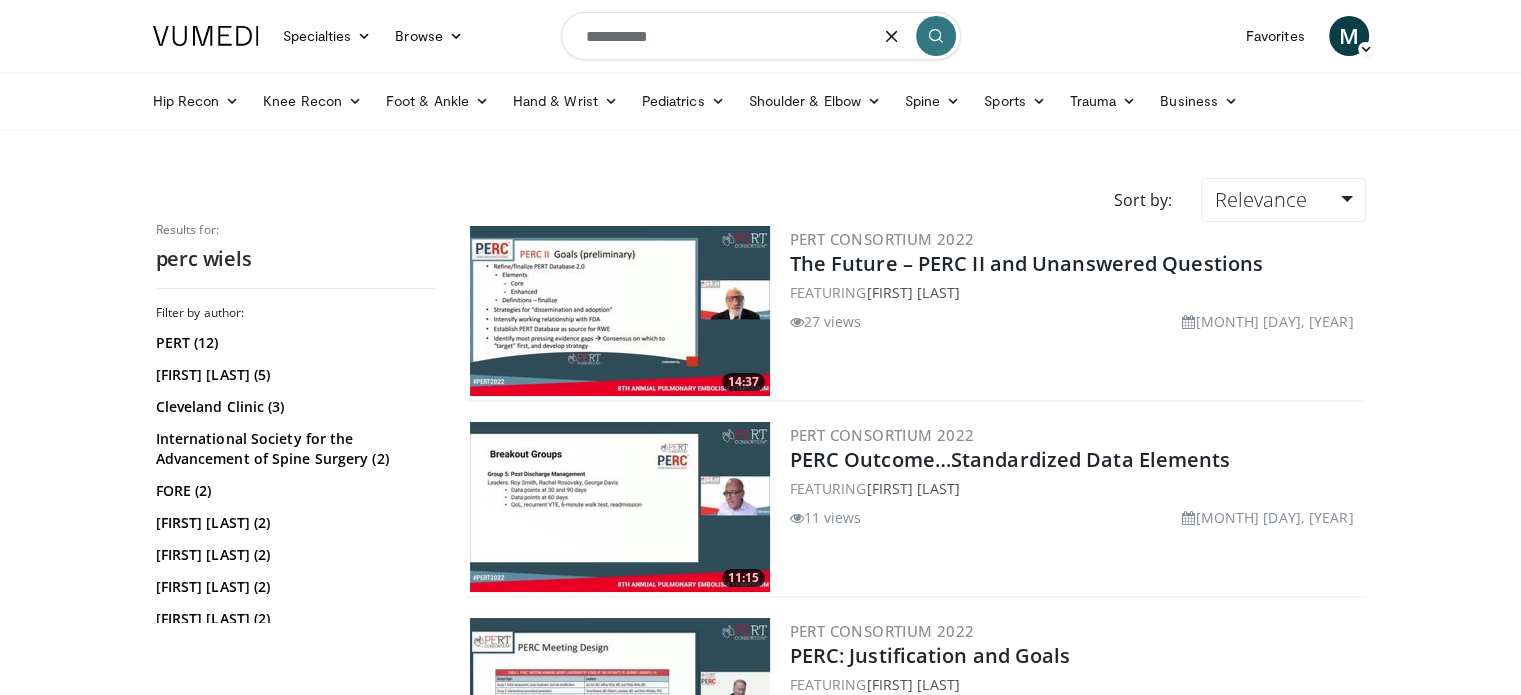 drag, startPoint x: 617, startPoint y: 47, endPoint x: 584, endPoint y: 3, distance: 55 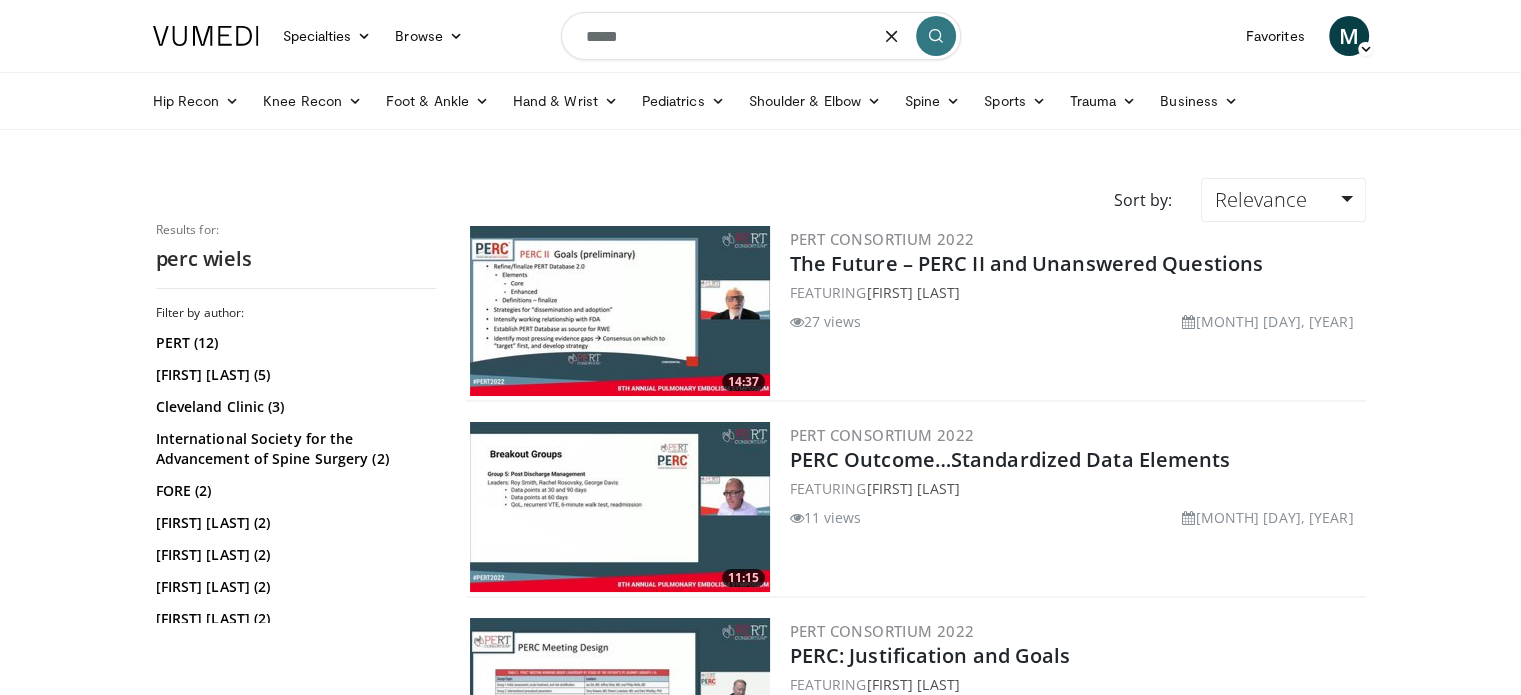 type on "*****" 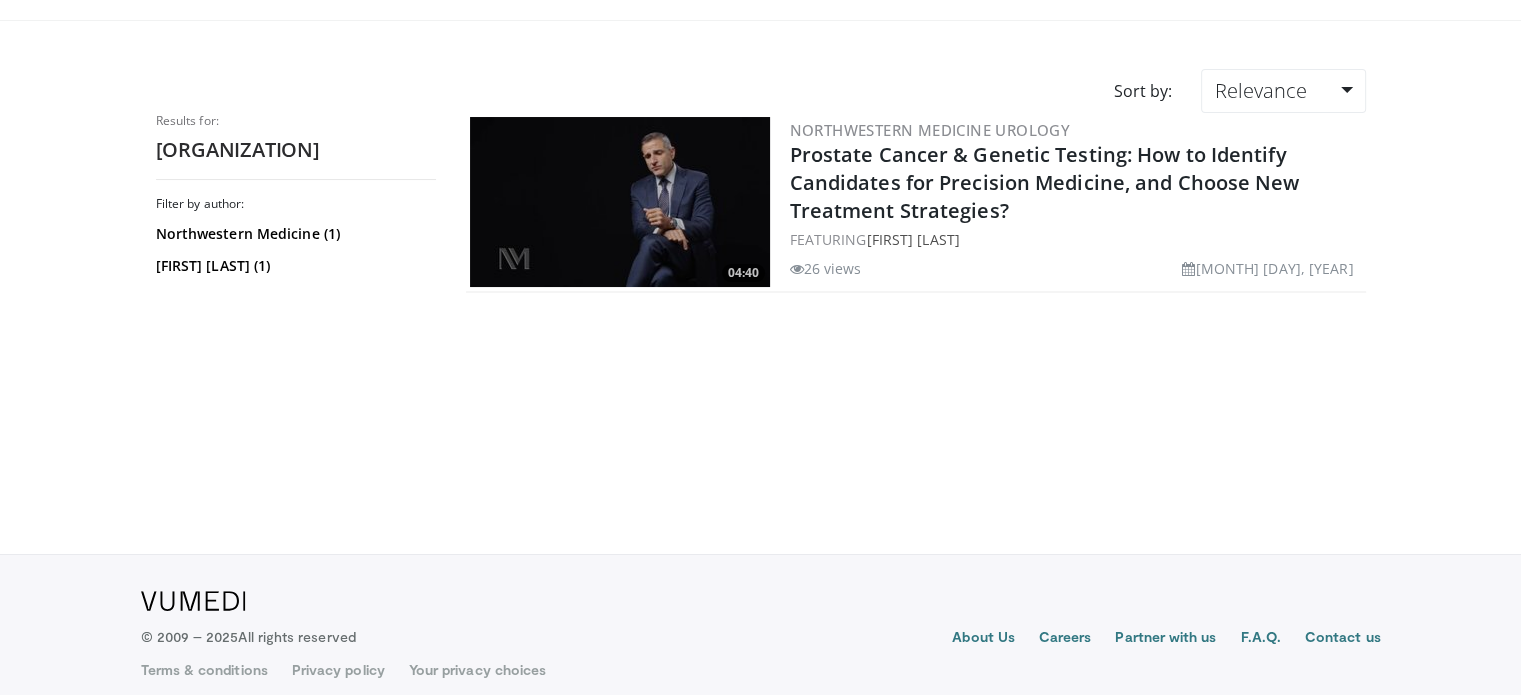 scroll, scrollTop: 0, scrollLeft: 0, axis: both 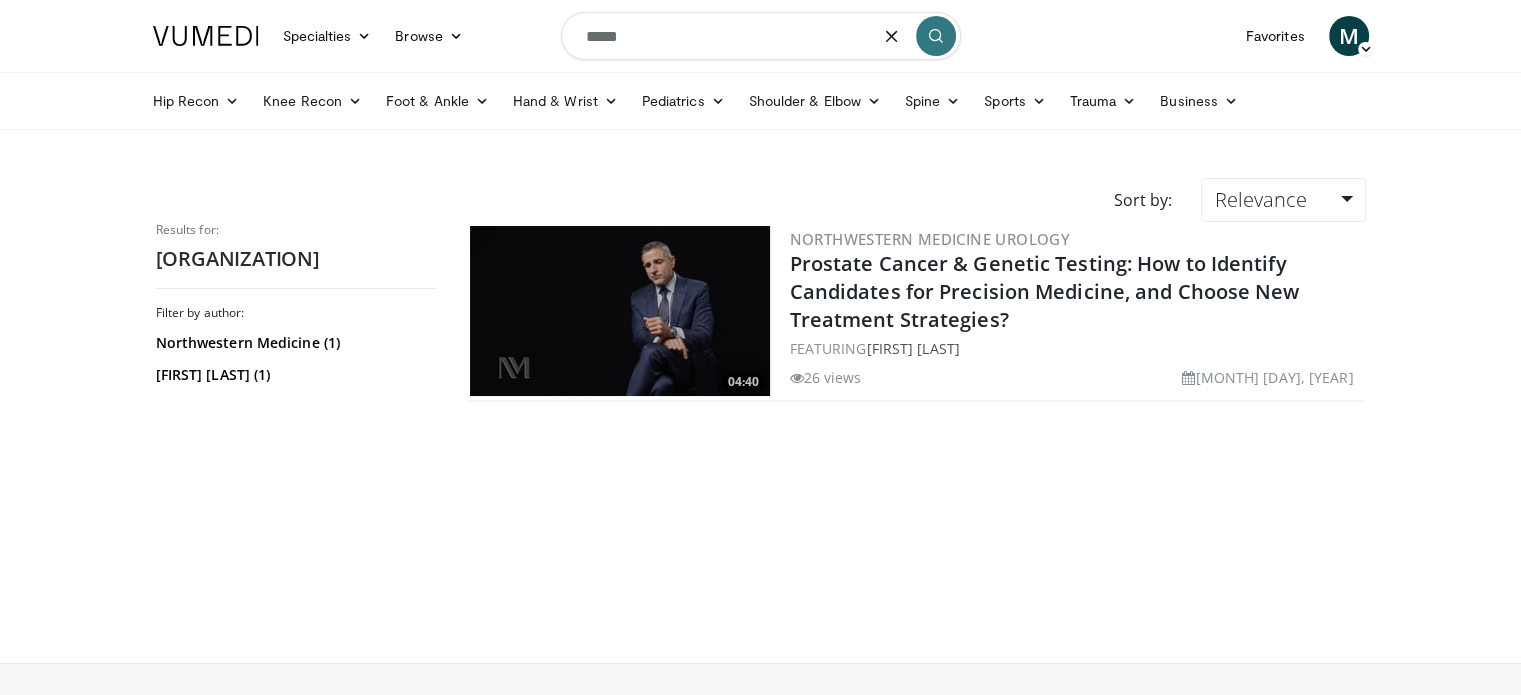 drag, startPoint x: 643, startPoint y: 47, endPoint x: 368, endPoint y: 72, distance: 276.13403 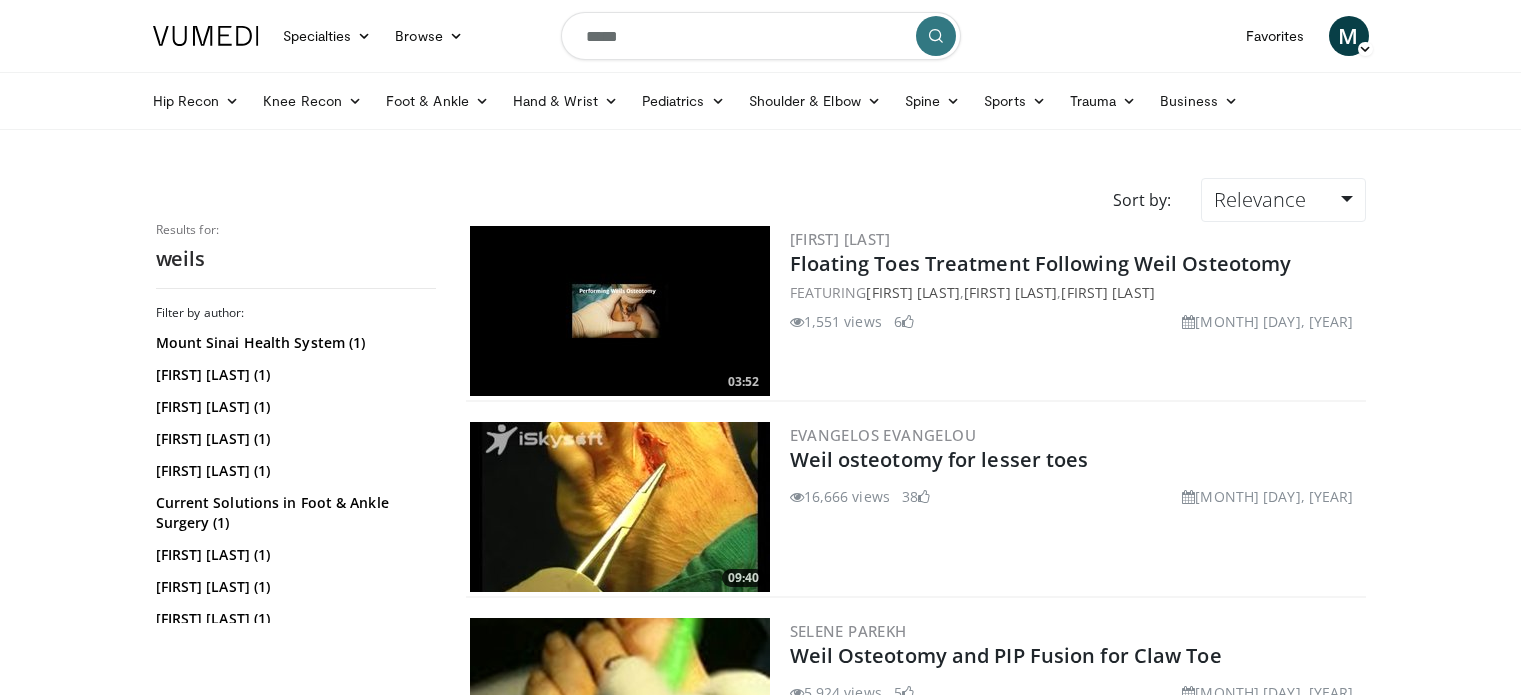 scroll, scrollTop: 0, scrollLeft: 0, axis: both 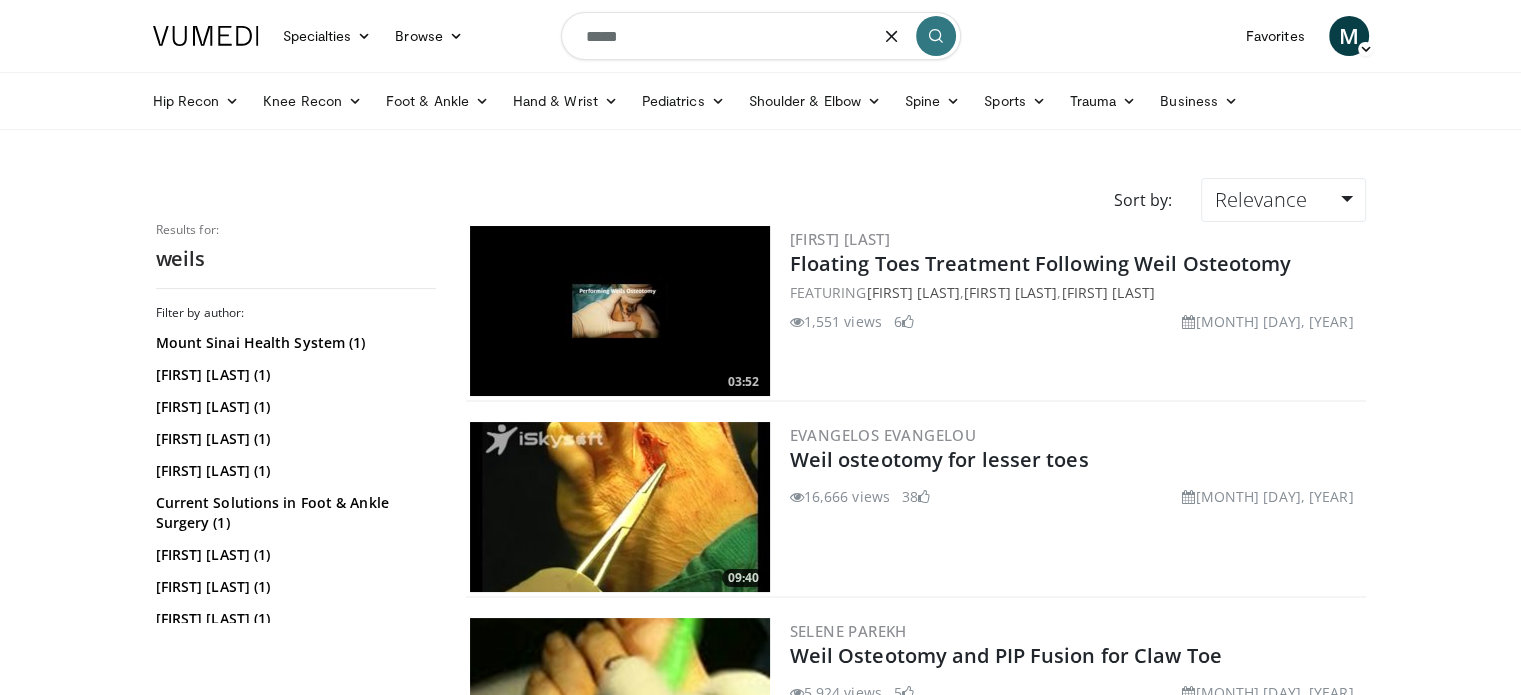 click on "*****" at bounding box center (761, 36) 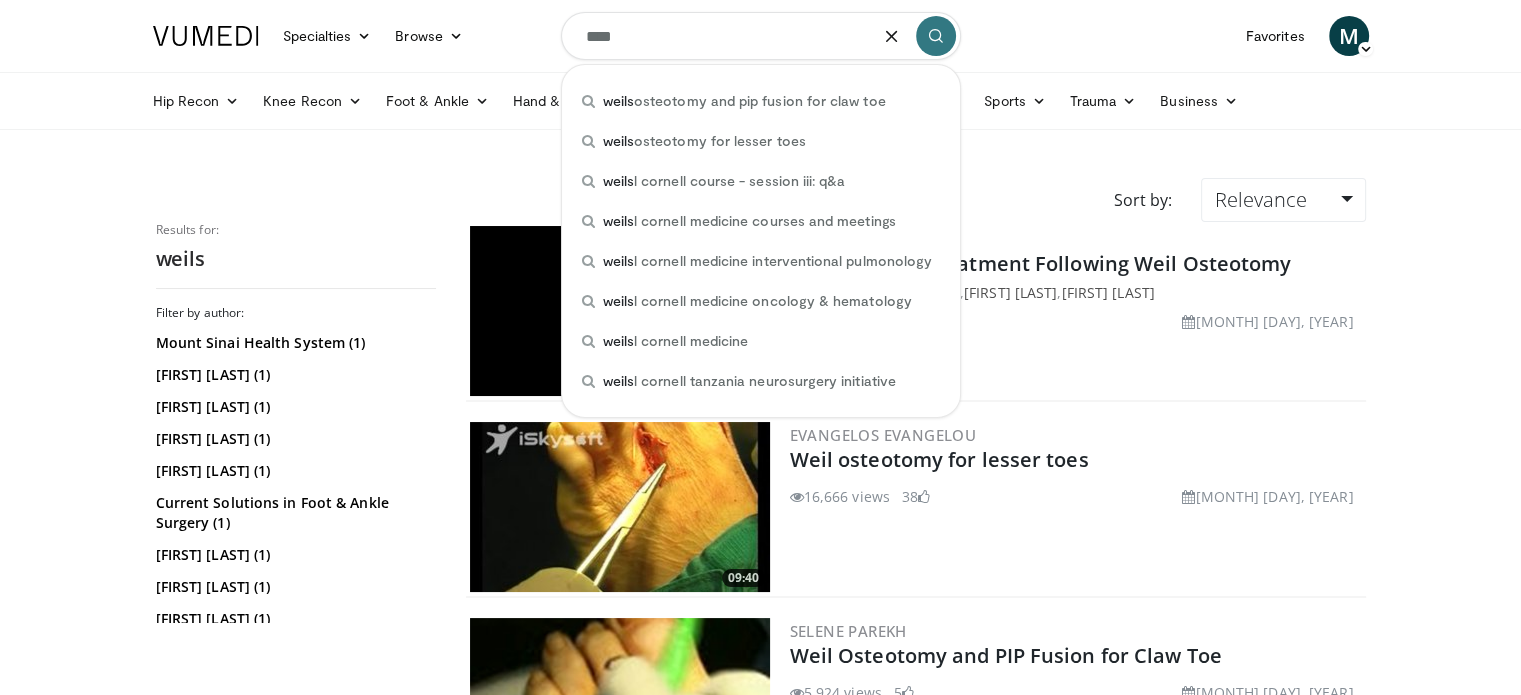 click on "****" at bounding box center (761, 36) 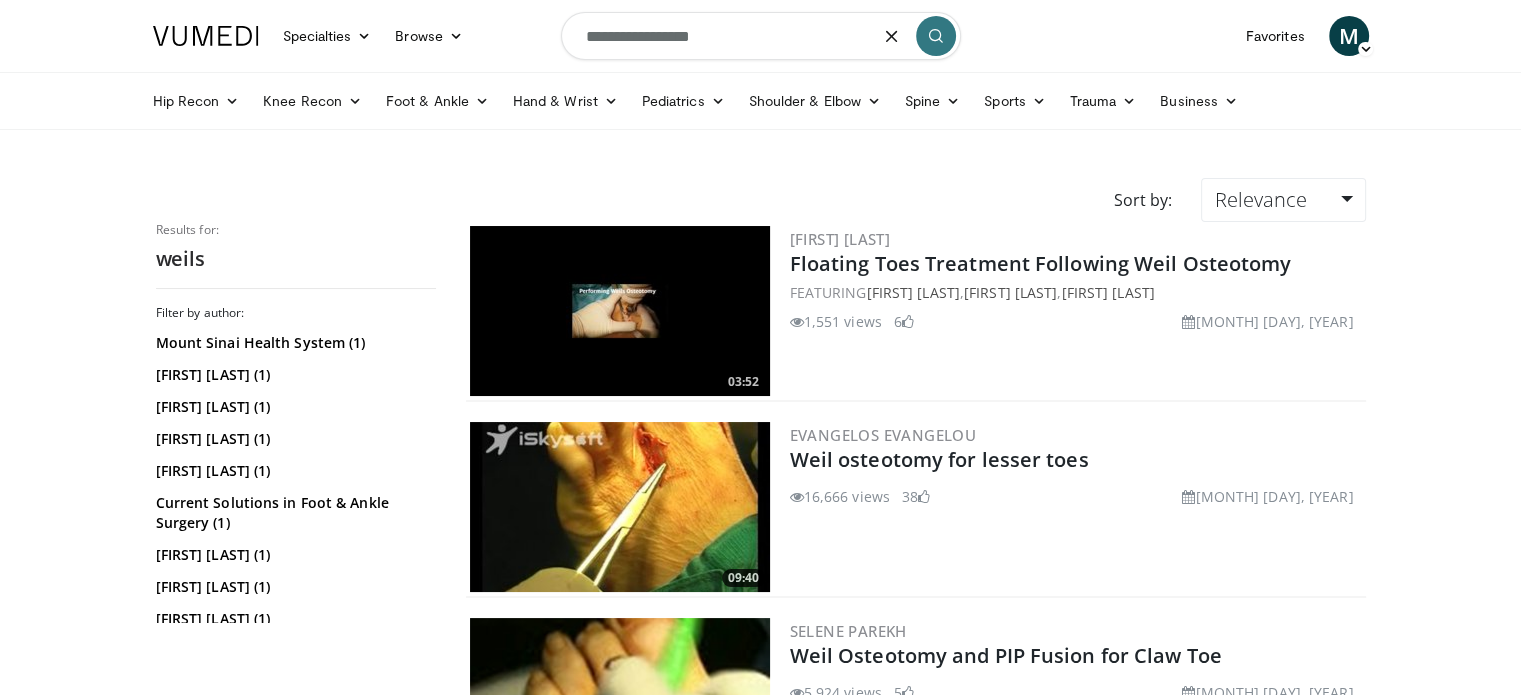 type on "**********" 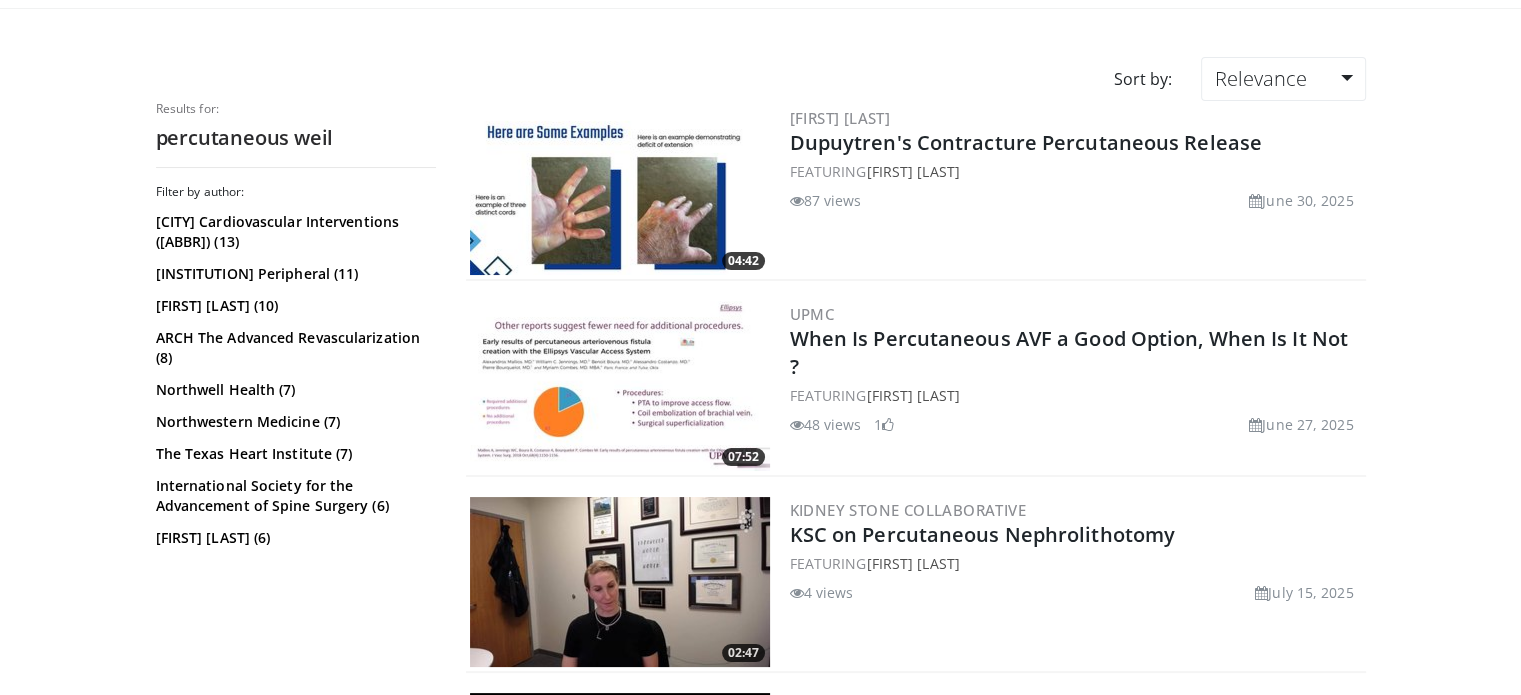 scroll, scrollTop: 0, scrollLeft: 0, axis: both 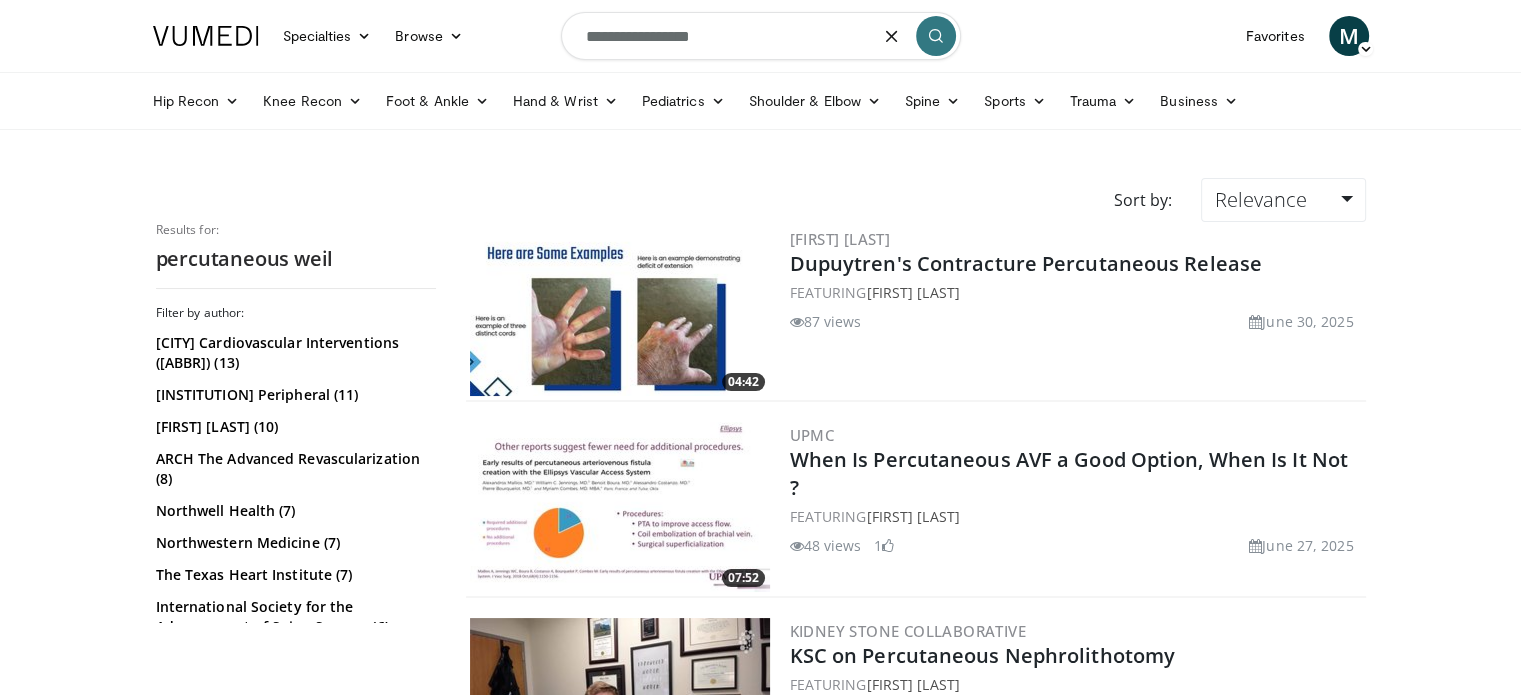 drag, startPoint x: 737, startPoint y: 40, endPoint x: 403, endPoint y: 77, distance: 336.04315 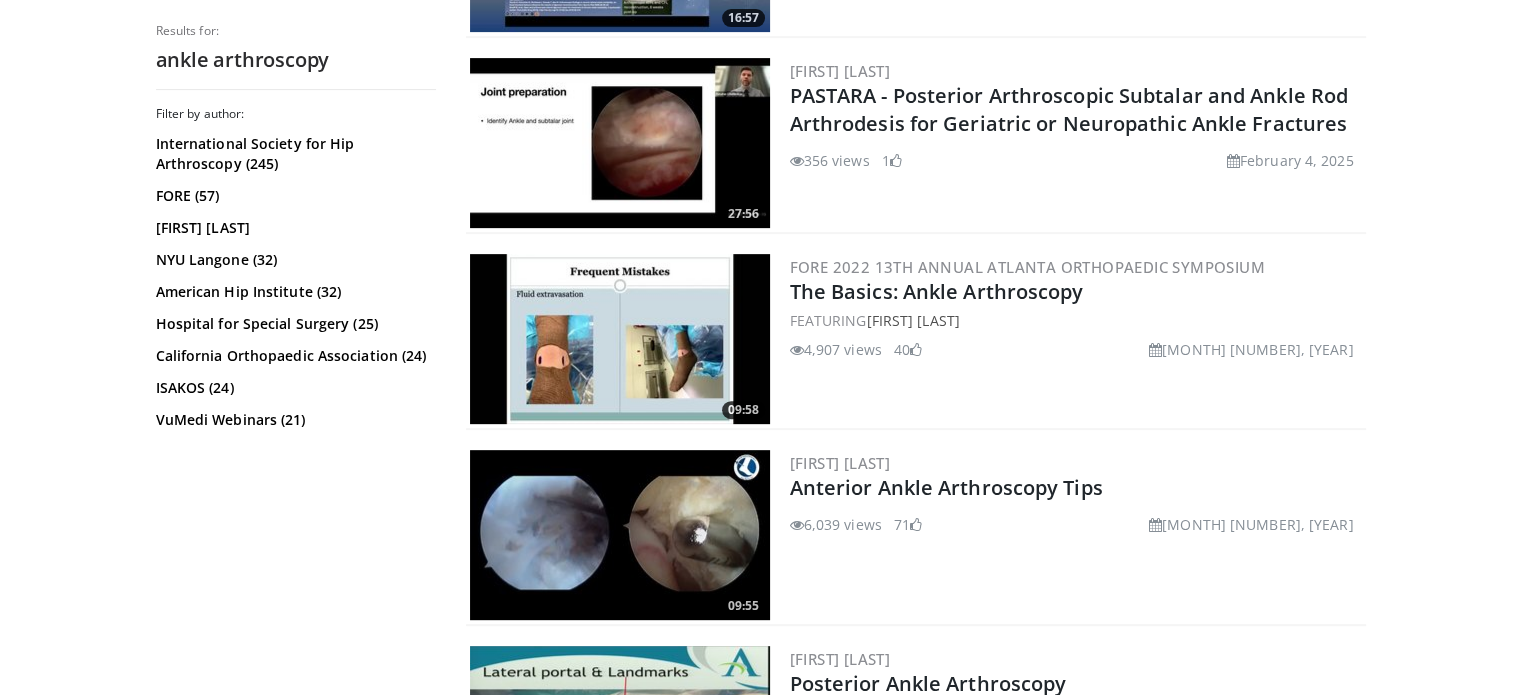 scroll, scrollTop: 815, scrollLeft: 0, axis: vertical 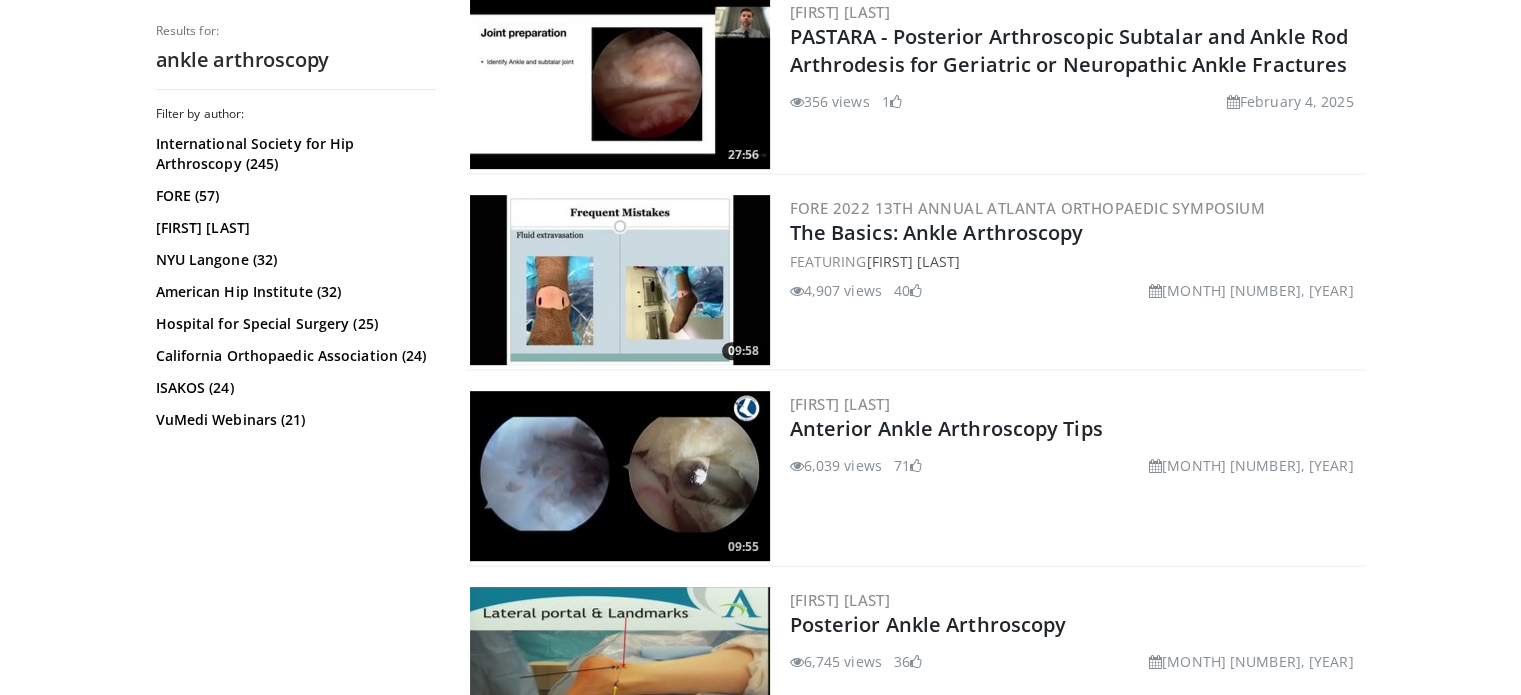 click at bounding box center (620, 280) 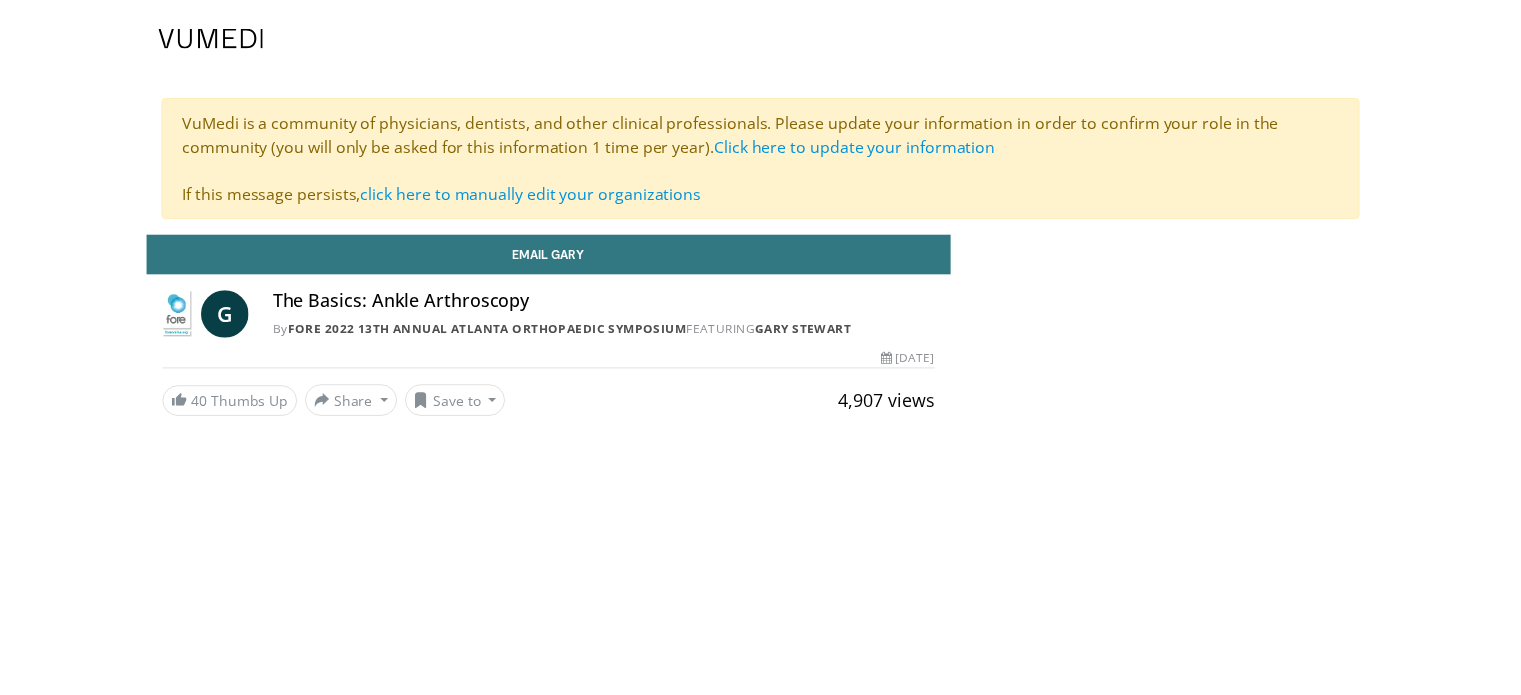scroll, scrollTop: 0, scrollLeft: 0, axis: both 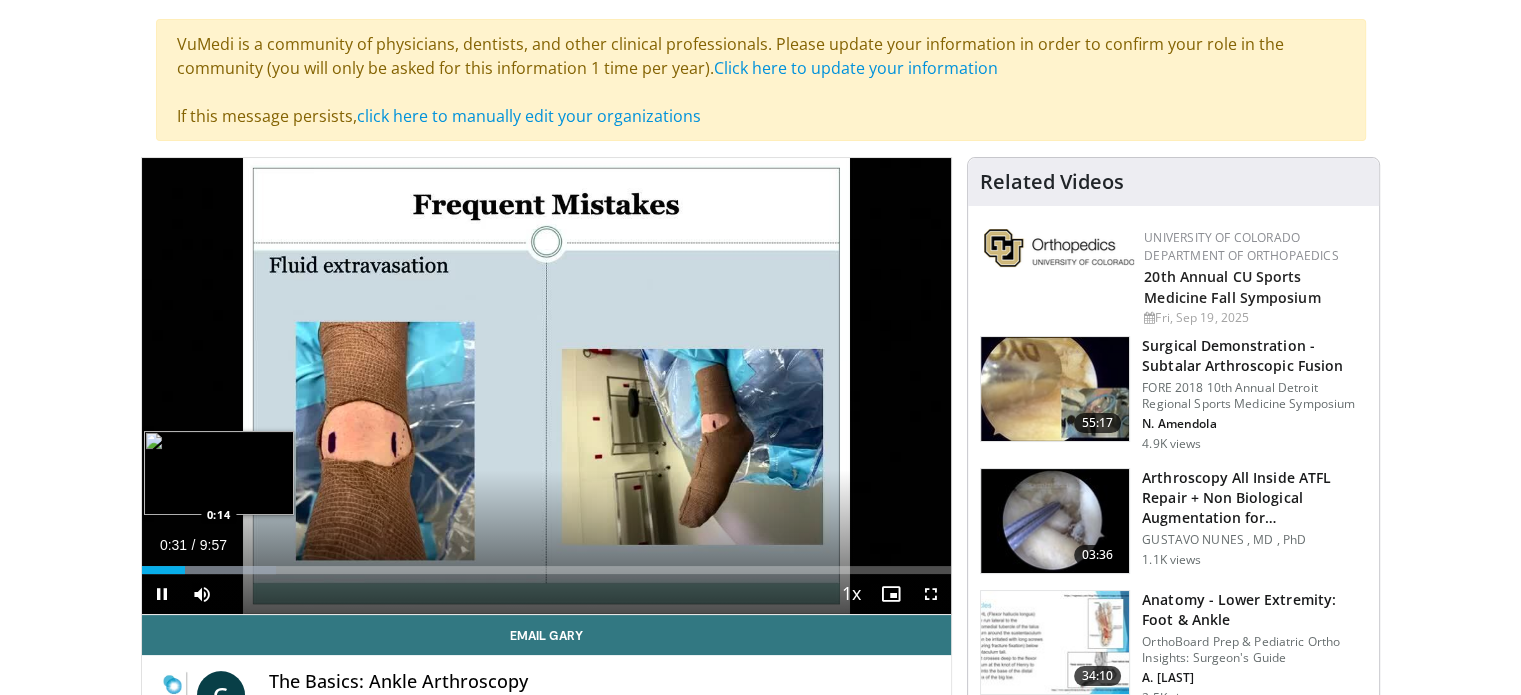 click on "Loaded :  16.60% 0:32 0:14" at bounding box center [547, 564] 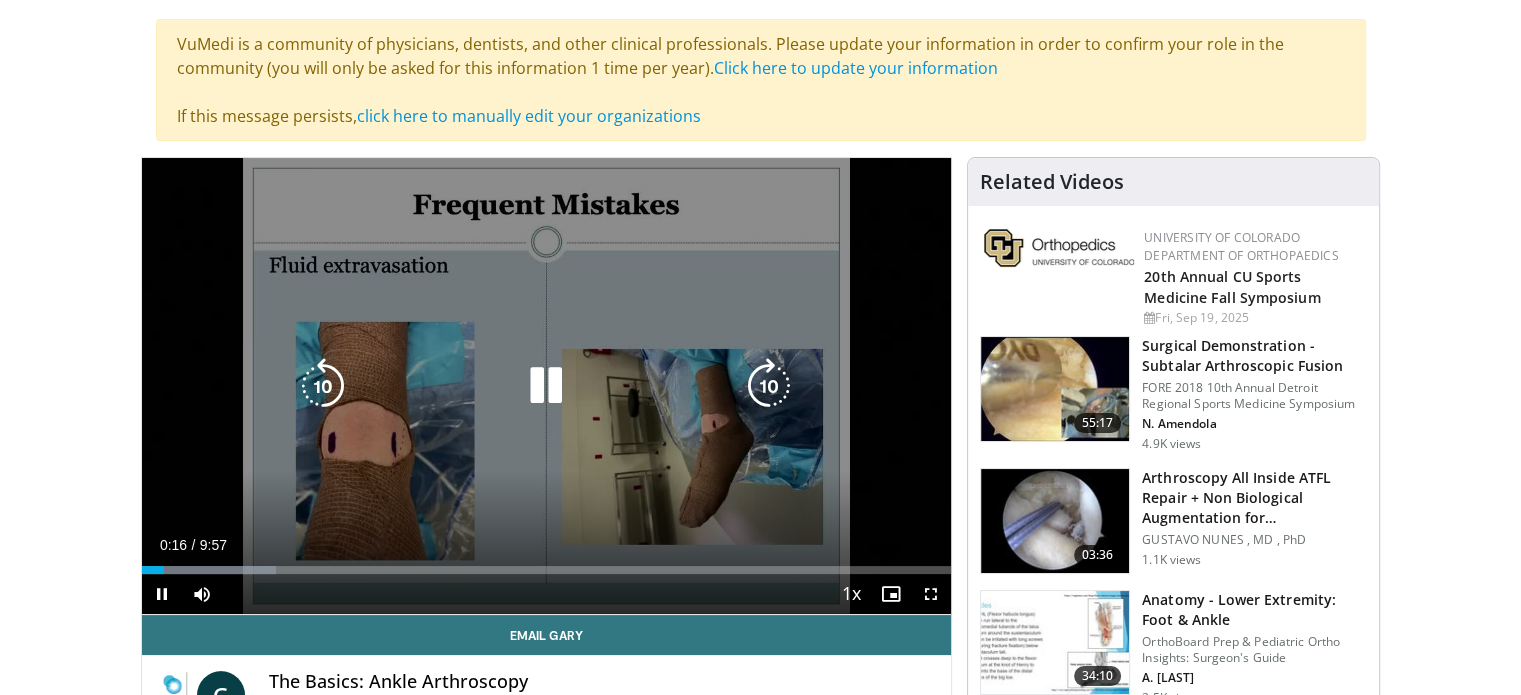 click on "10 seconds
Tap to unmute" at bounding box center [547, 386] 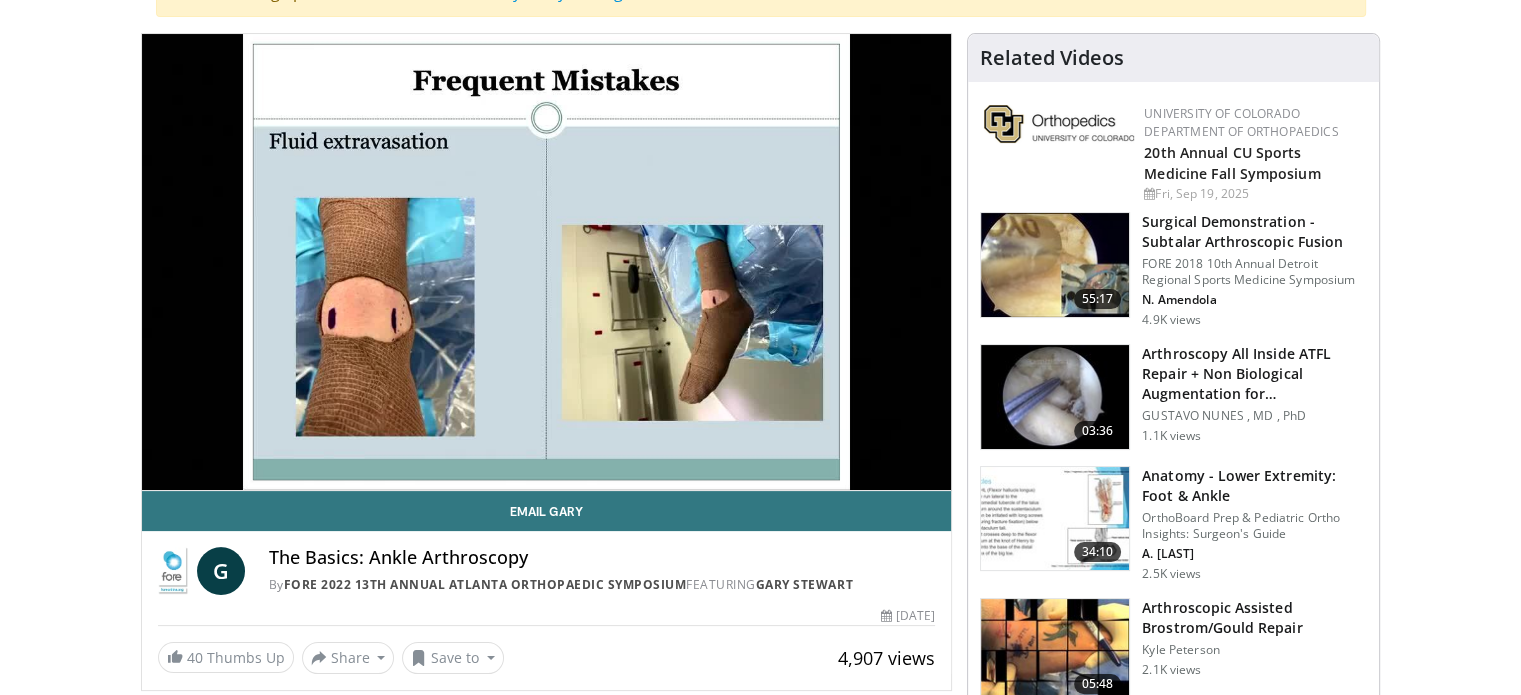 scroll, scrollTop: 256, scrollLeft: 0, axis: vertical 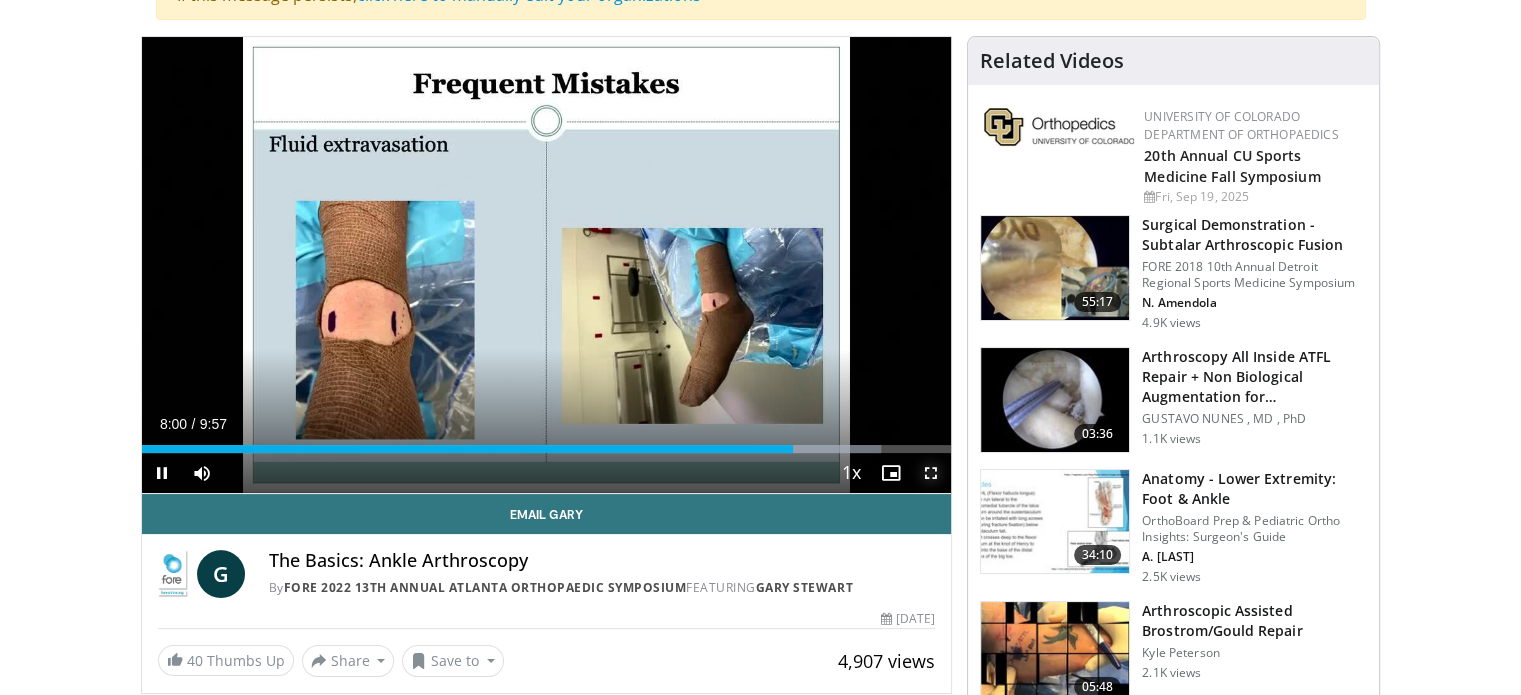 click at bounding box center [931, 473] 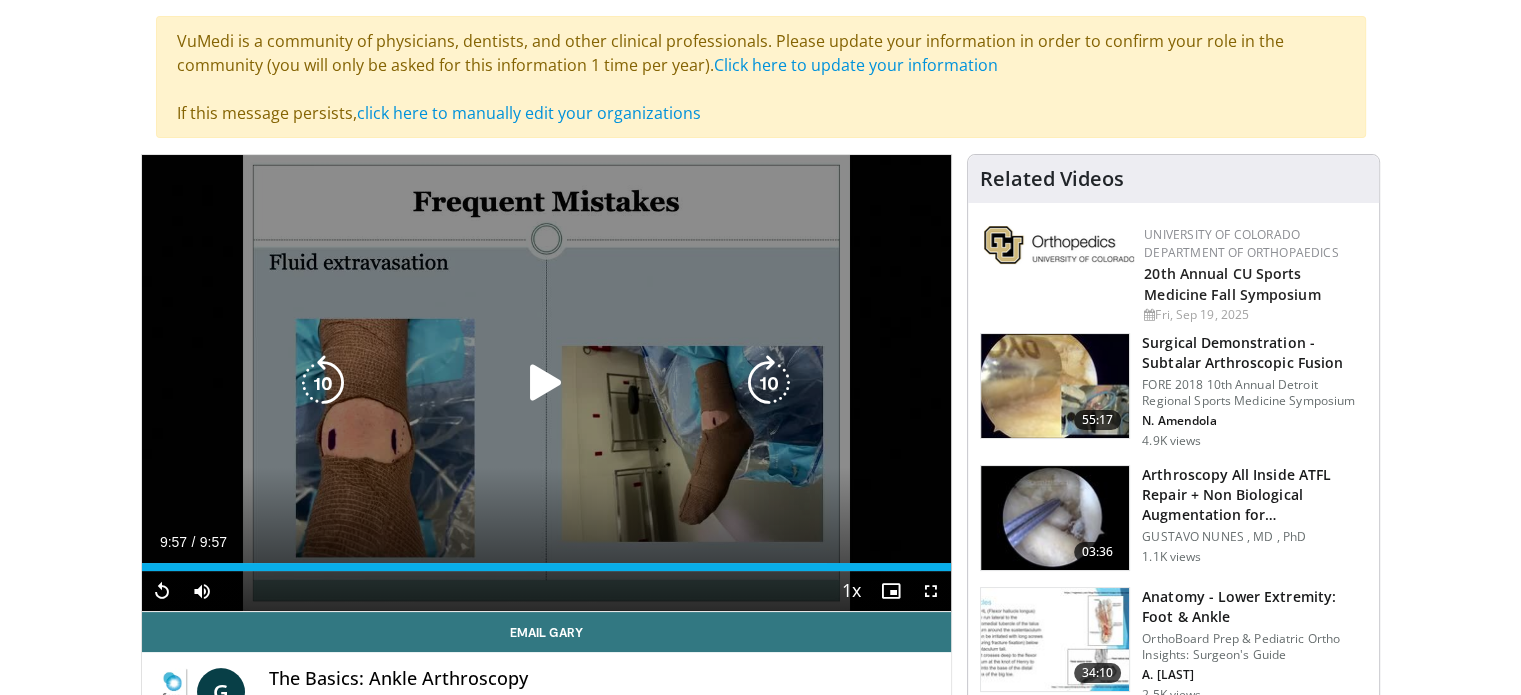 scroll, scrollTop: 140, scrollLeft: 0, axis: vertical 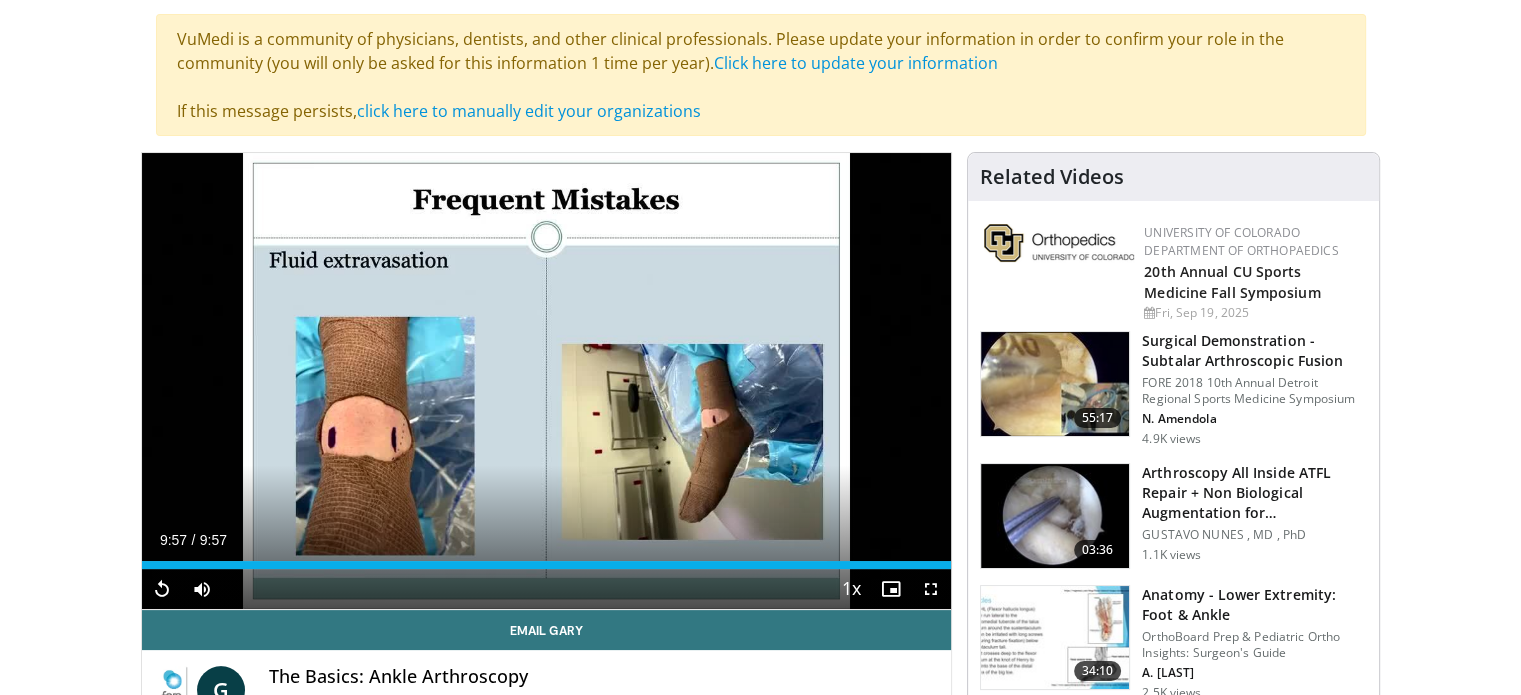 click on "Specialties
Adult & Family Medicine
Allergy, Asthma, Immunology
Anesthesiology
Cardiology
Dental
Dermatology
Endocrinology
Gastroenterology & Hepatology
General Surgery
Hematology & Oncology
Infectious Disease
Nephrology
Neurology
Neurosurgery
Obstetrics & Gynecology
Ophthalmology
Oral Maxillofacial
Orthopaedics
Otolaryngology
Pediatrics
Plastic Surgery
Podiatry
Psychiatry
Pulmonology
Radiation Oncology
Radiology
Rheumatology
Urology" at bounding box center [760, 1513] 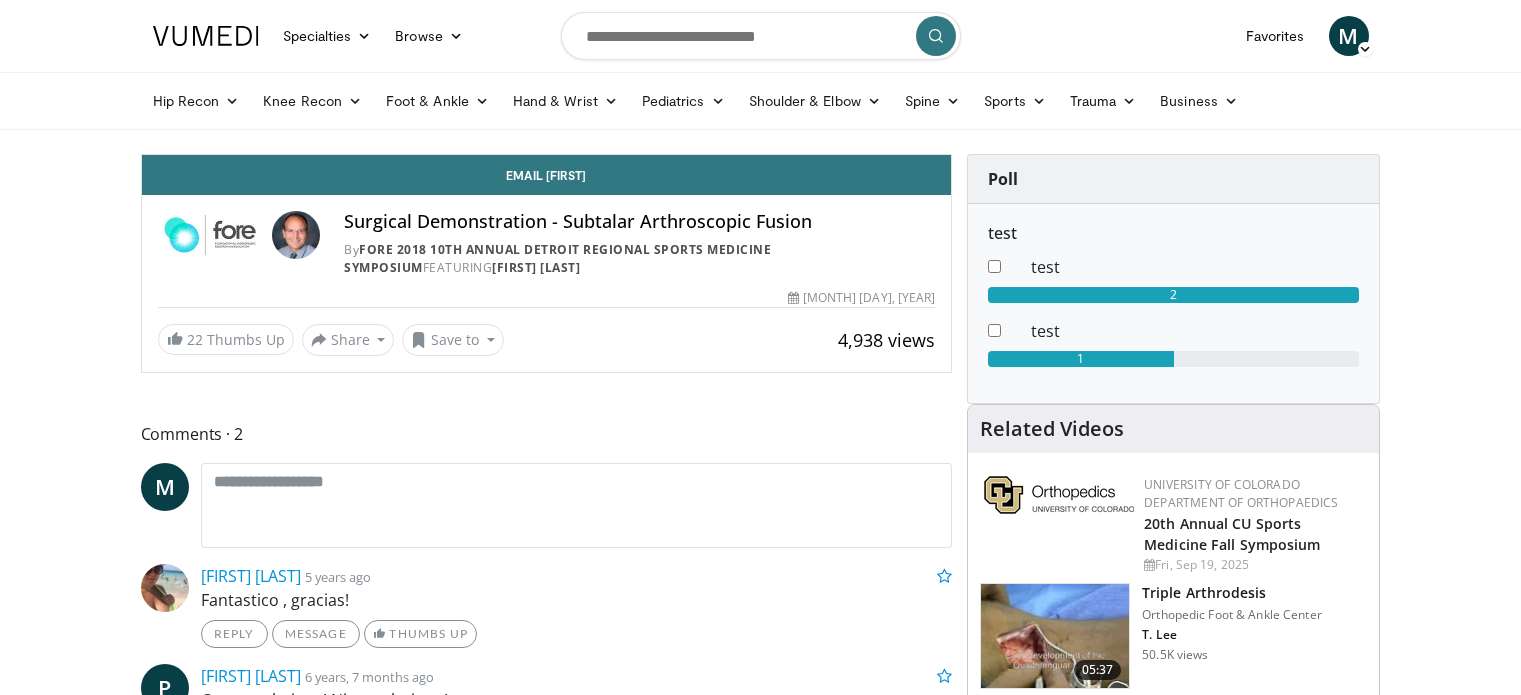 scroll, scrollTop: 0, scrollLeft: 0, axis: both 